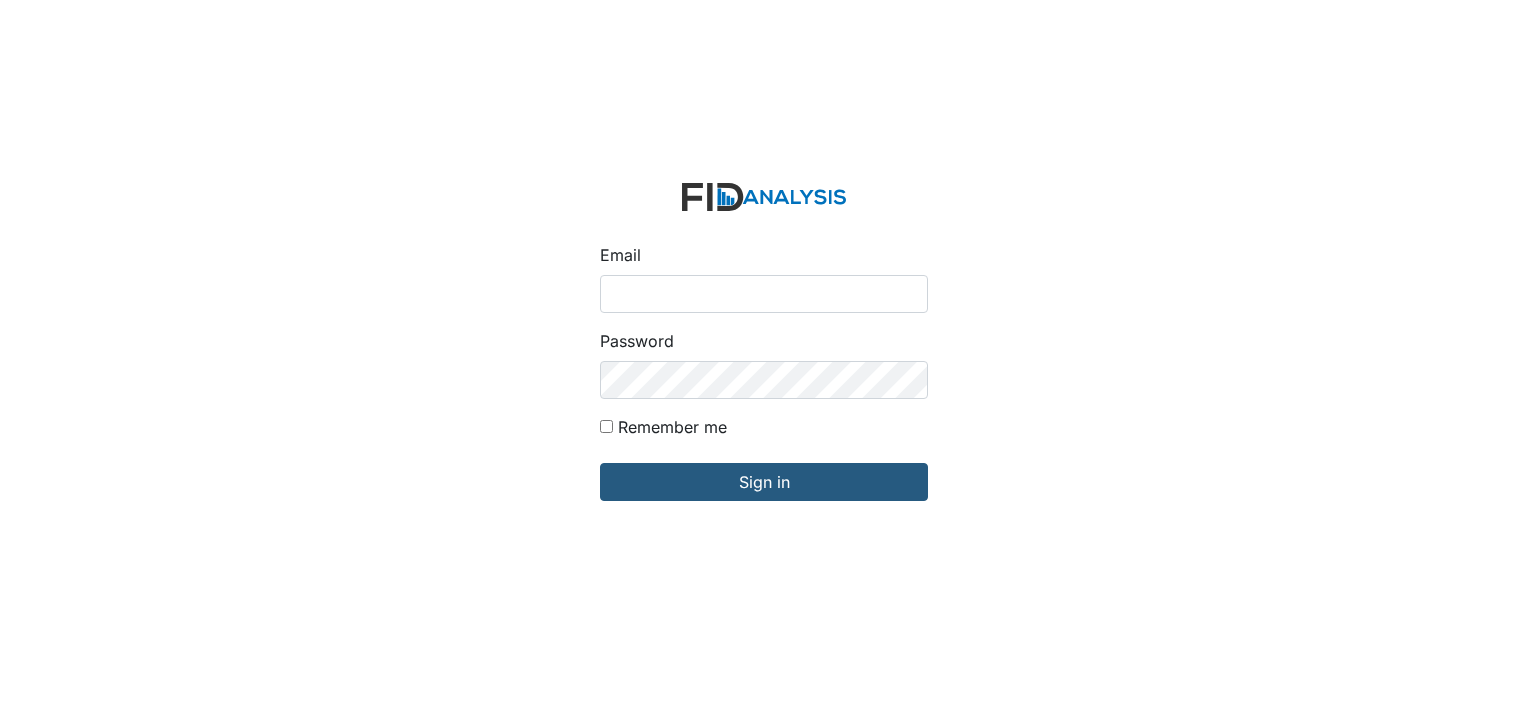 scroll, scrollTop: 0, scrollLeft: 0, axis: both 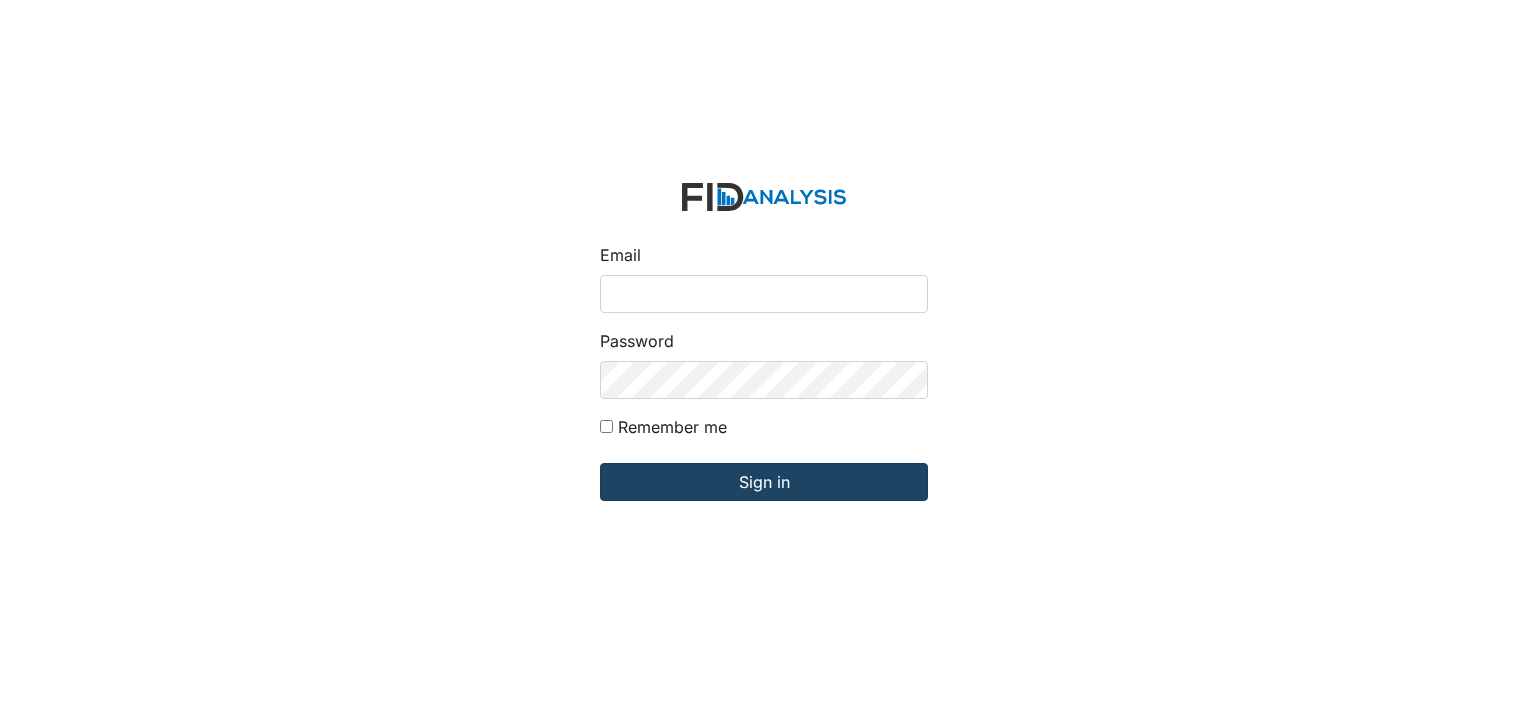 type on "[USERNAME]@example.com" 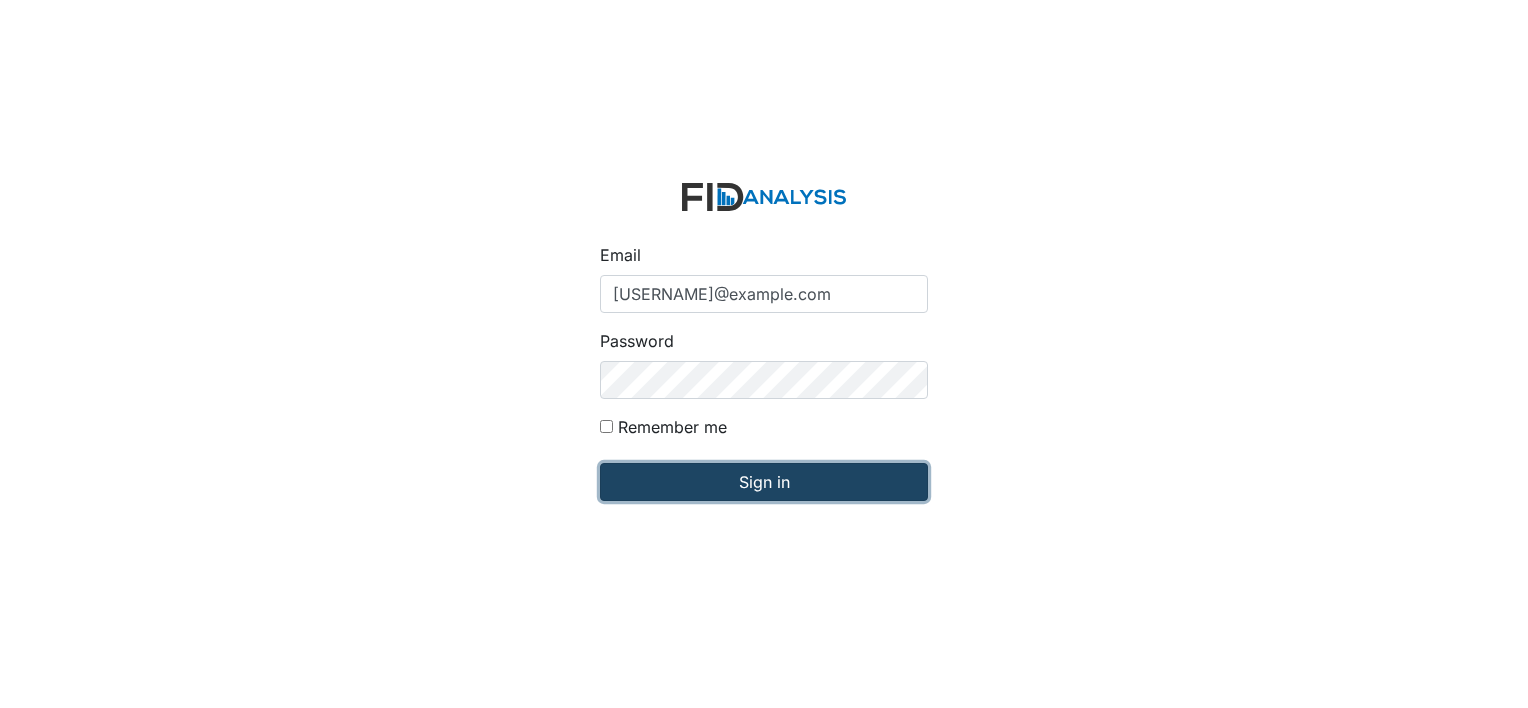 click on "Sign in" at bounding box center [764, 482] 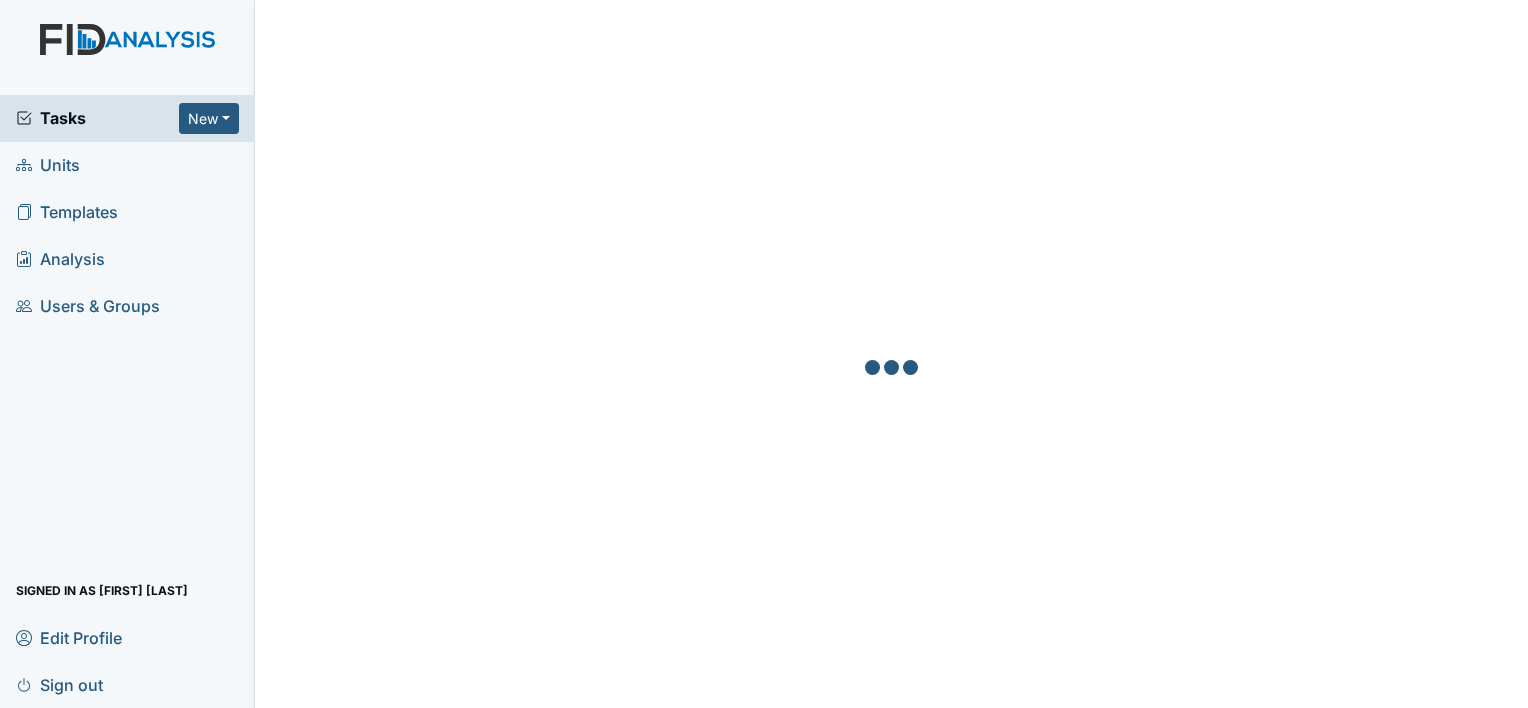 scroll, scrollTop: 0, scrollLeft: 0, axis: both 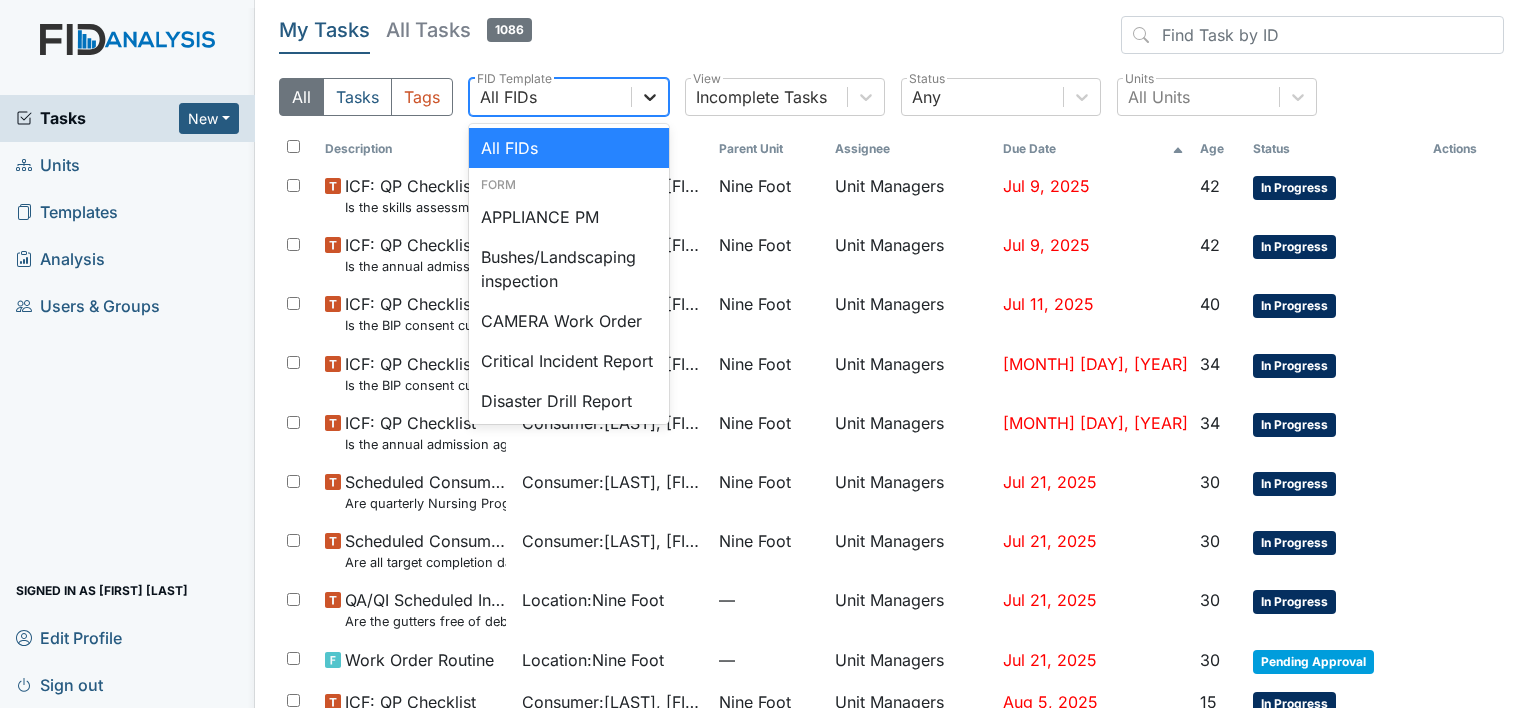 click 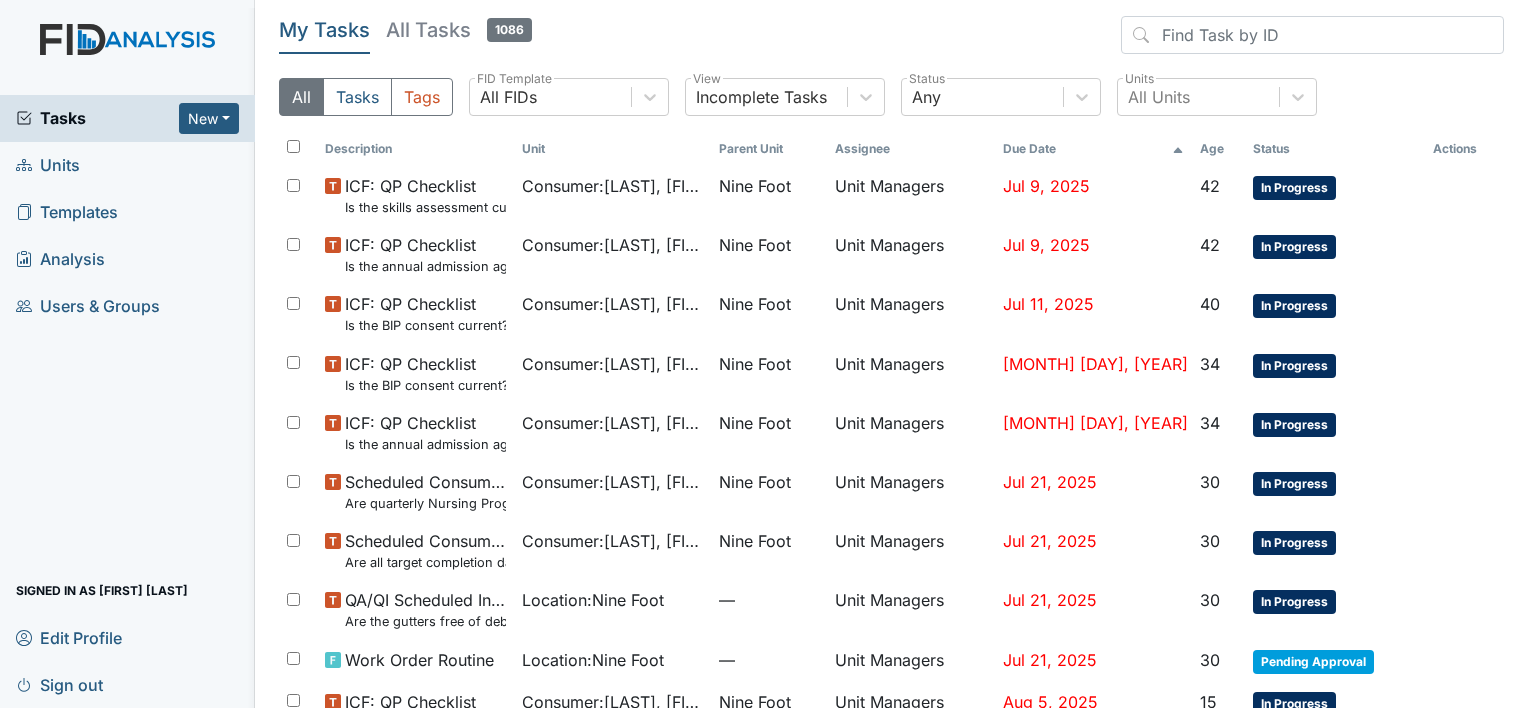 click on "Units" at bounding box center [48, 165] 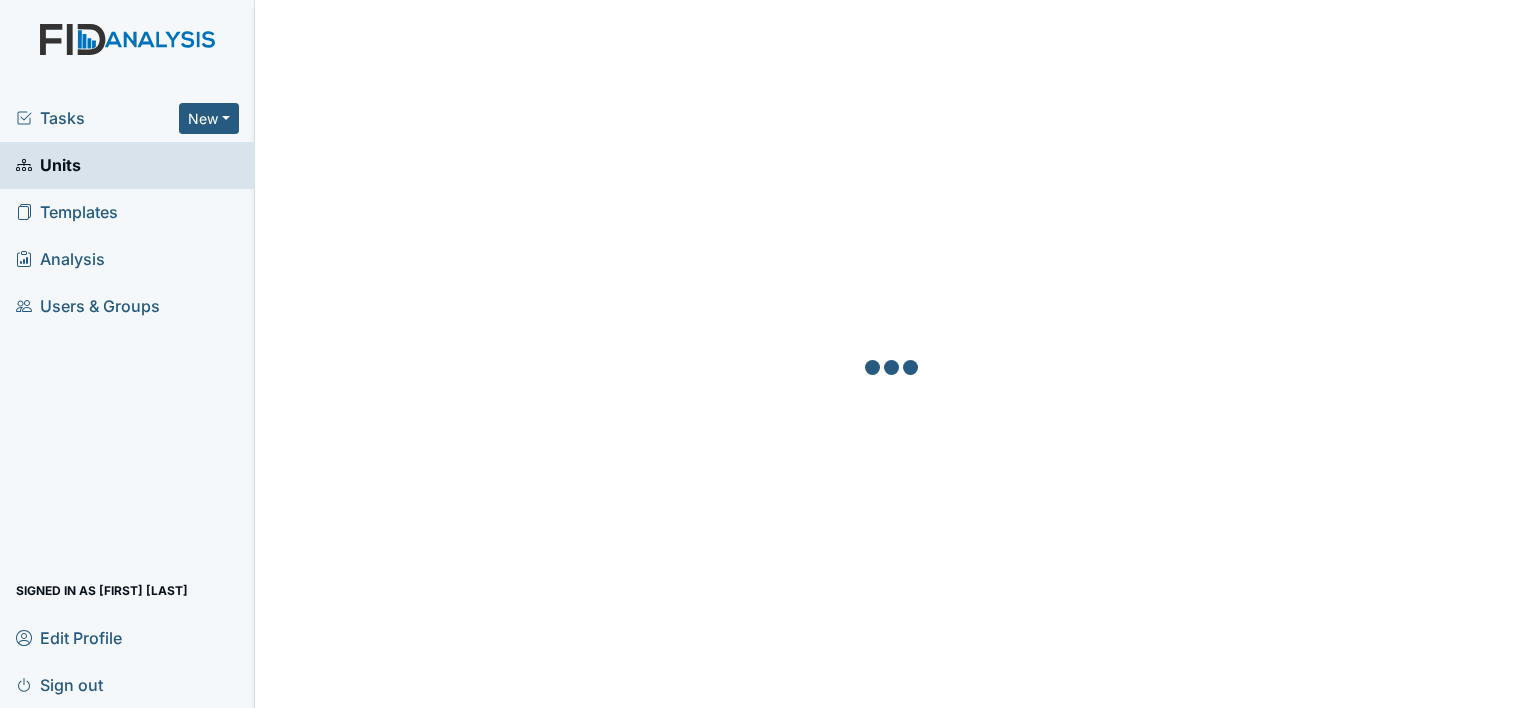 scroll, scrollTop: 0, scrollLeft: 0, axis: both 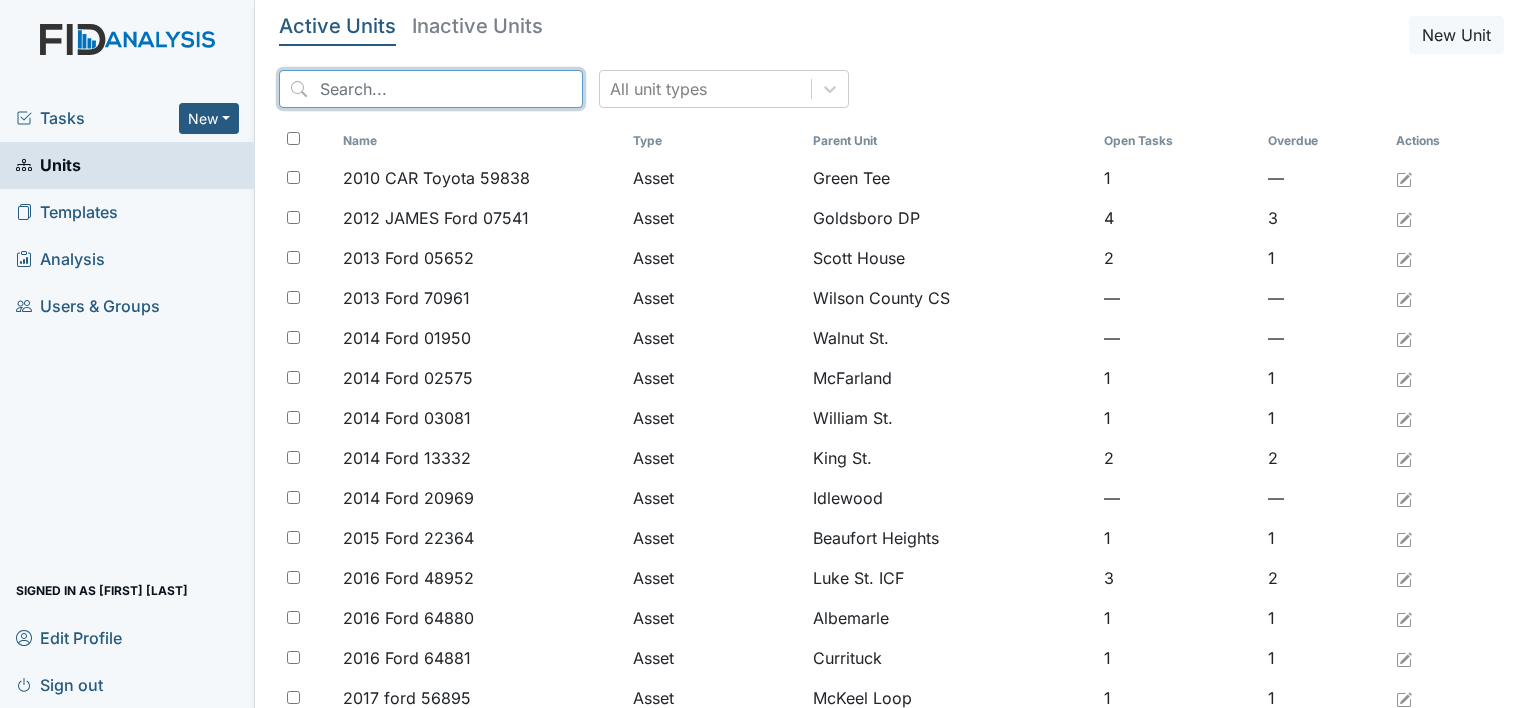 click at bounding box center (431, 89) 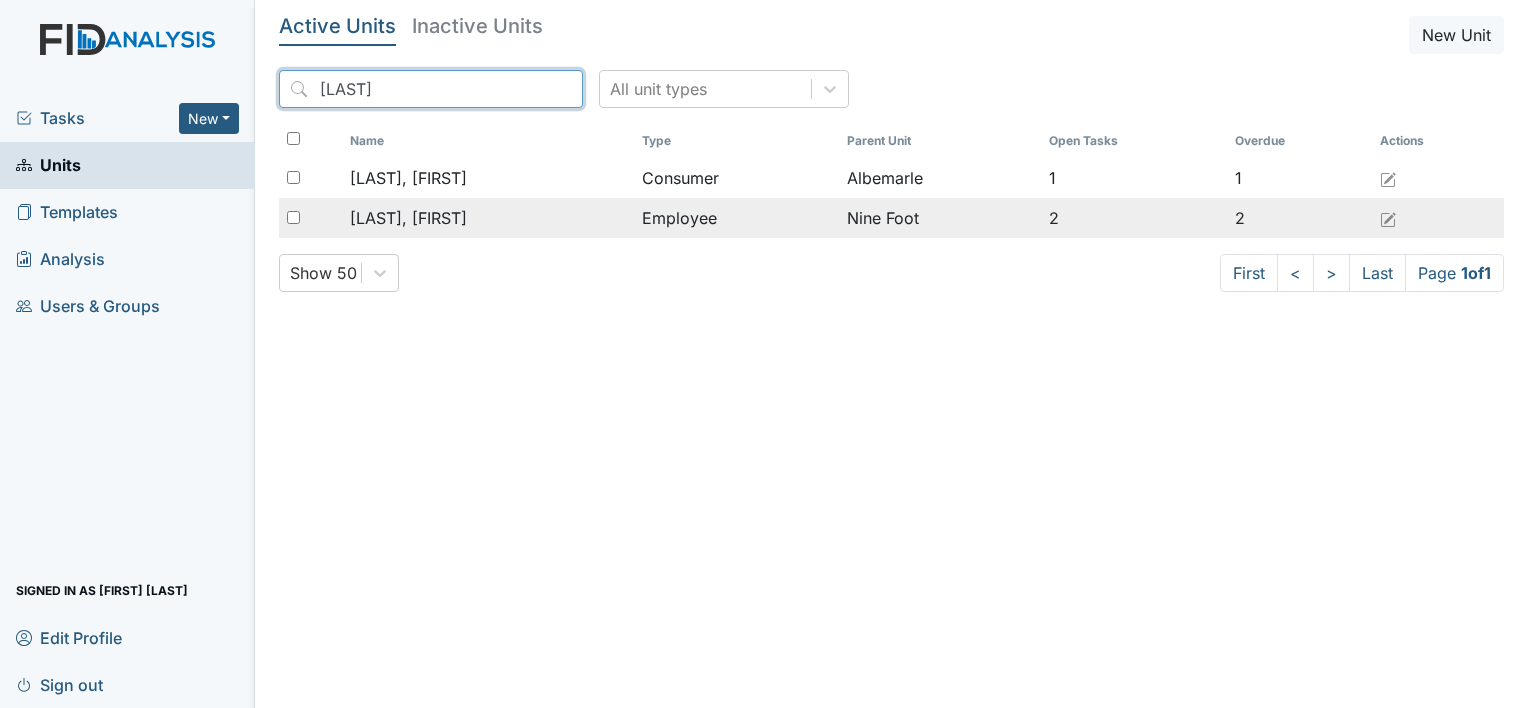 type on "Ala" 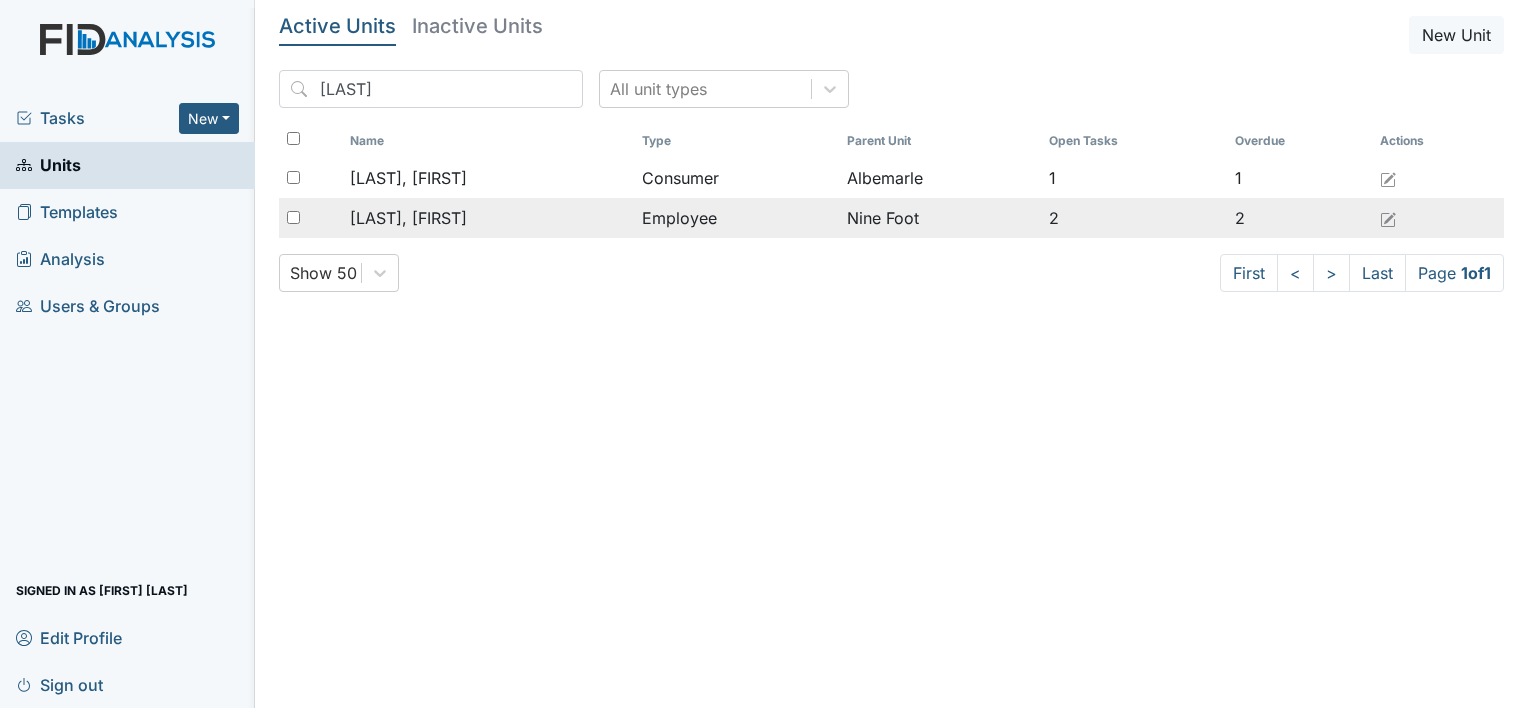 click on "[LAST], [FIRST]" at bounding box center (408, 218) 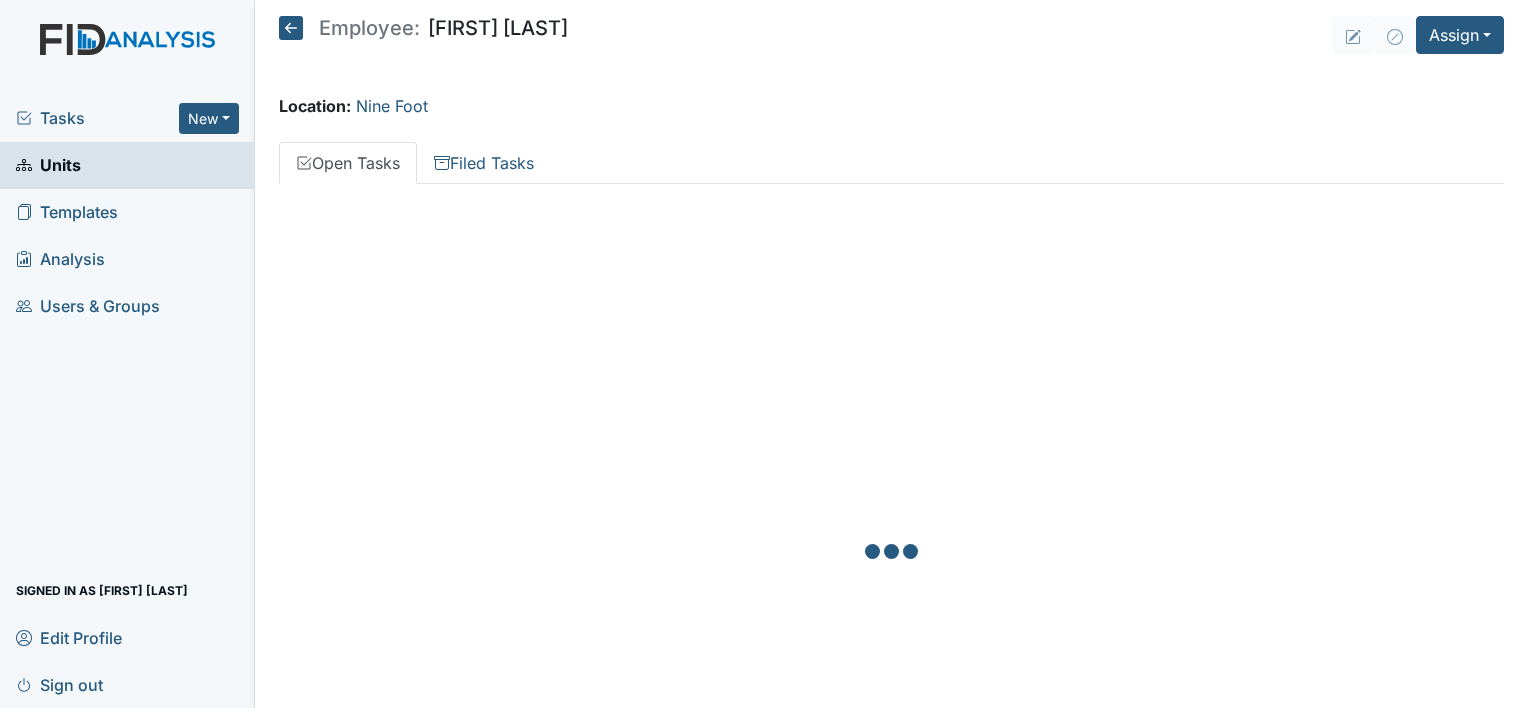 scroll, scrollTop: 0, scrollLeft: 0, axis: both 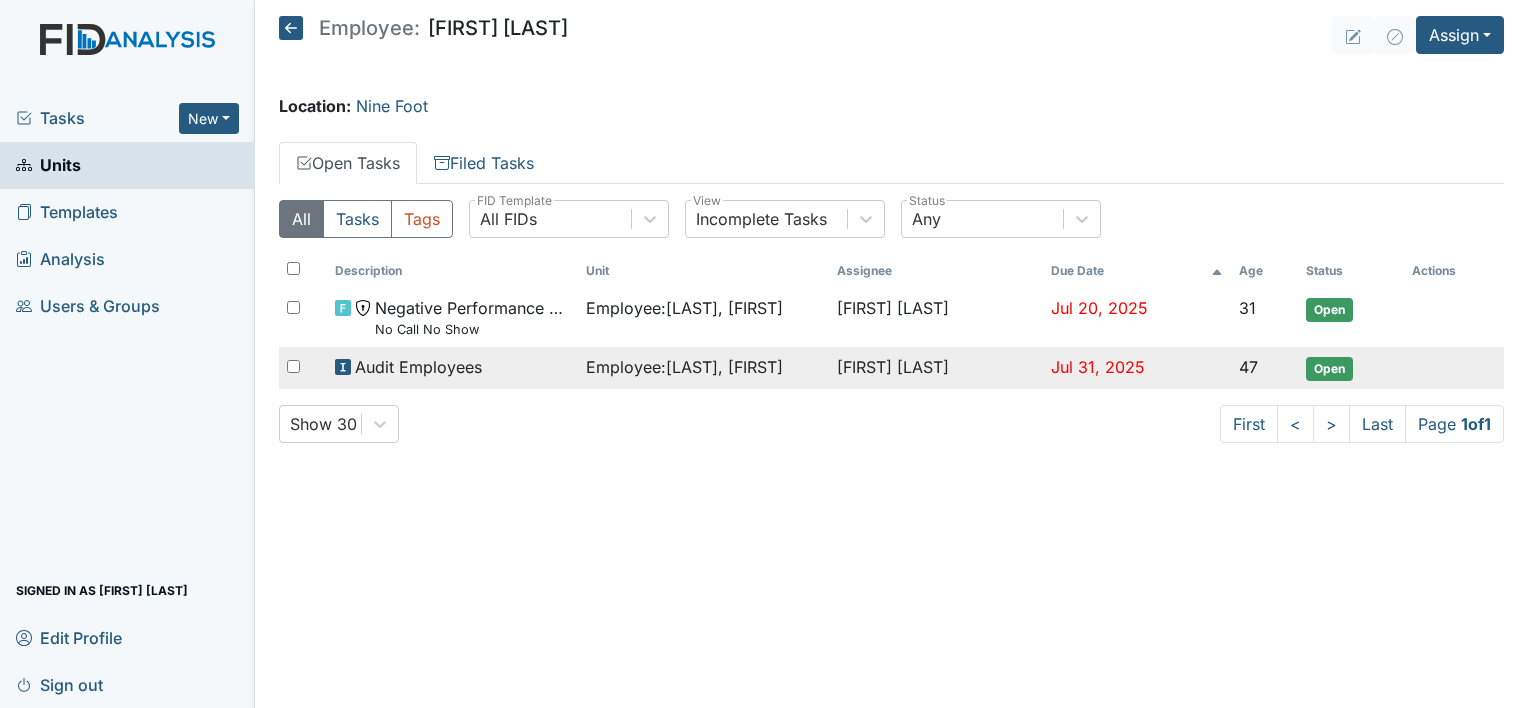 click on "Employee :  King, Alaysha" at bounding box center (684, 367) 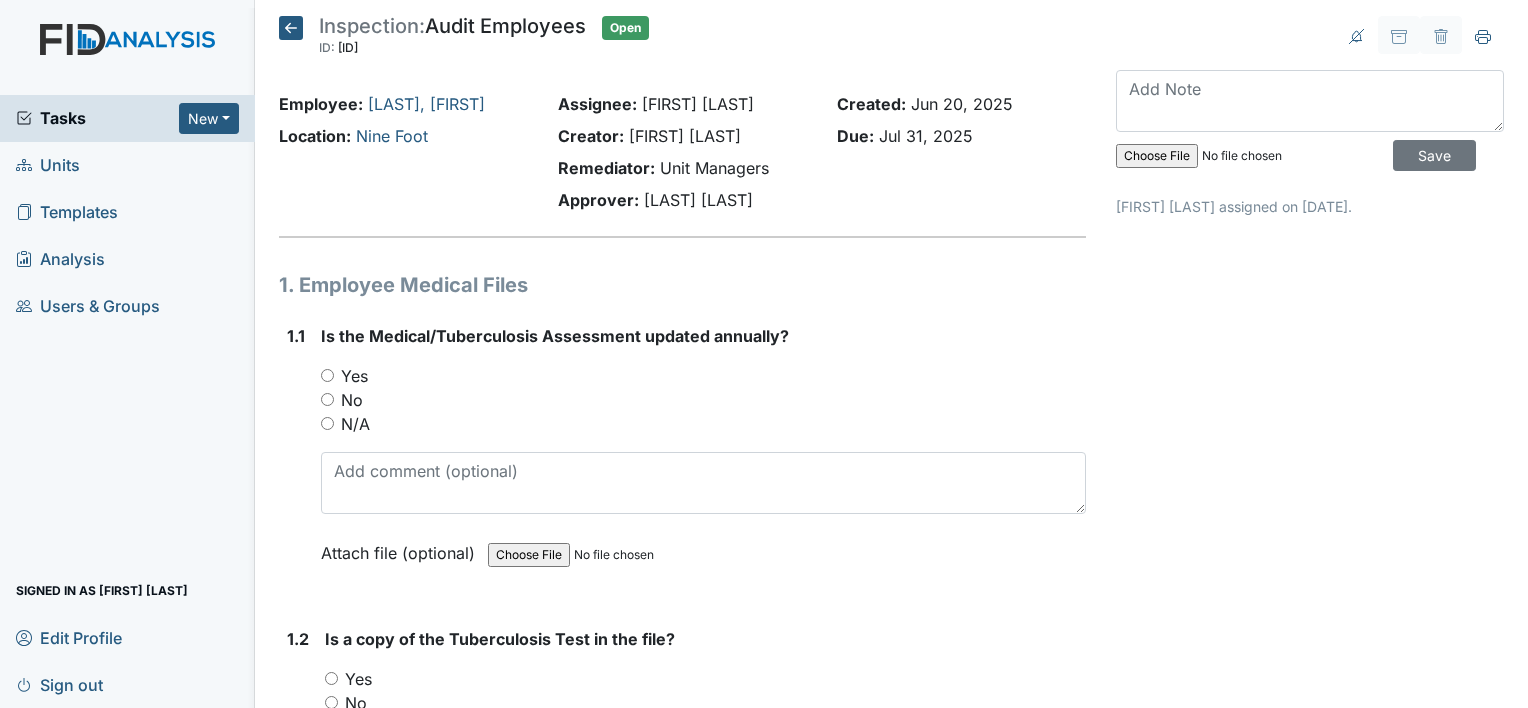 scroll, scrollTop: 0, scrollLeft: 0, axis: both 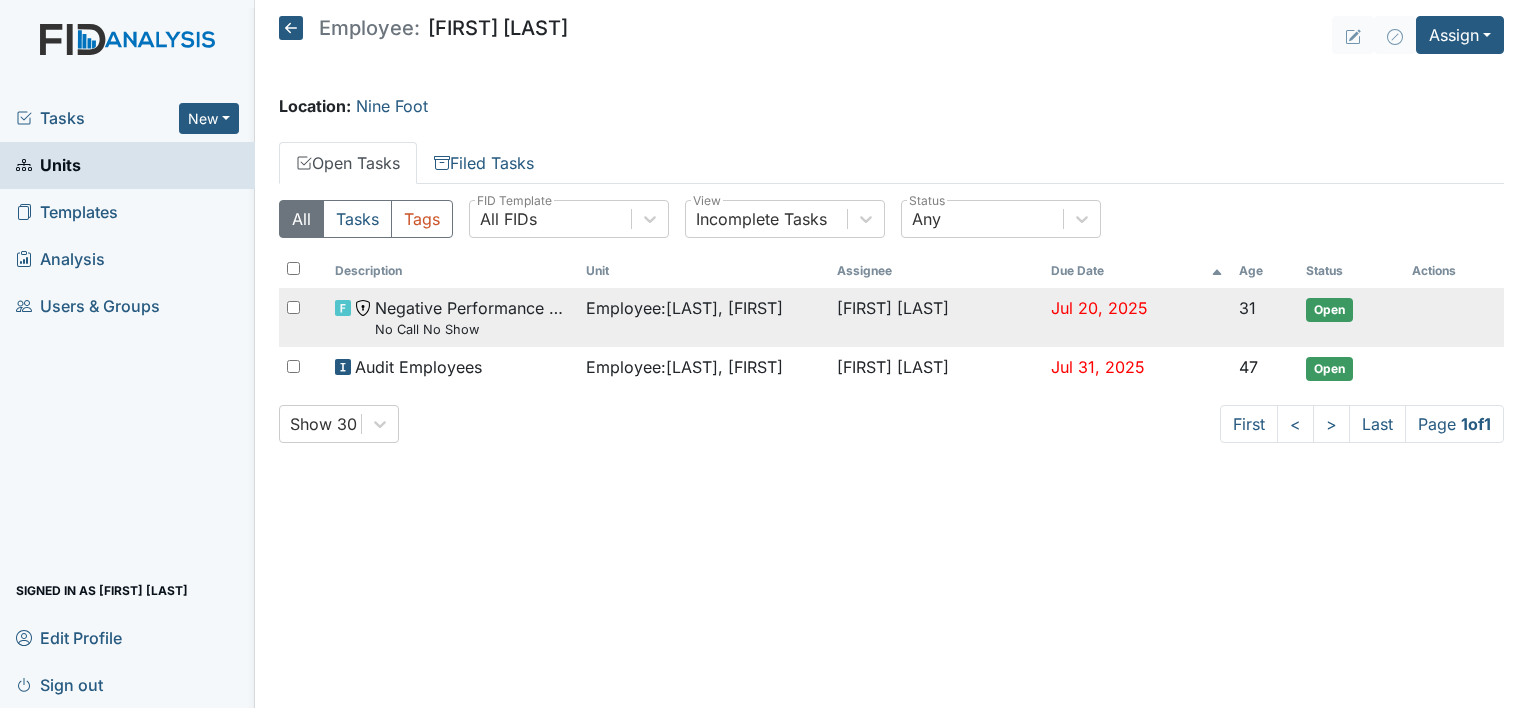 click on "Employee :  [LAST], [FIRST]" at bounding box center (684, 308) 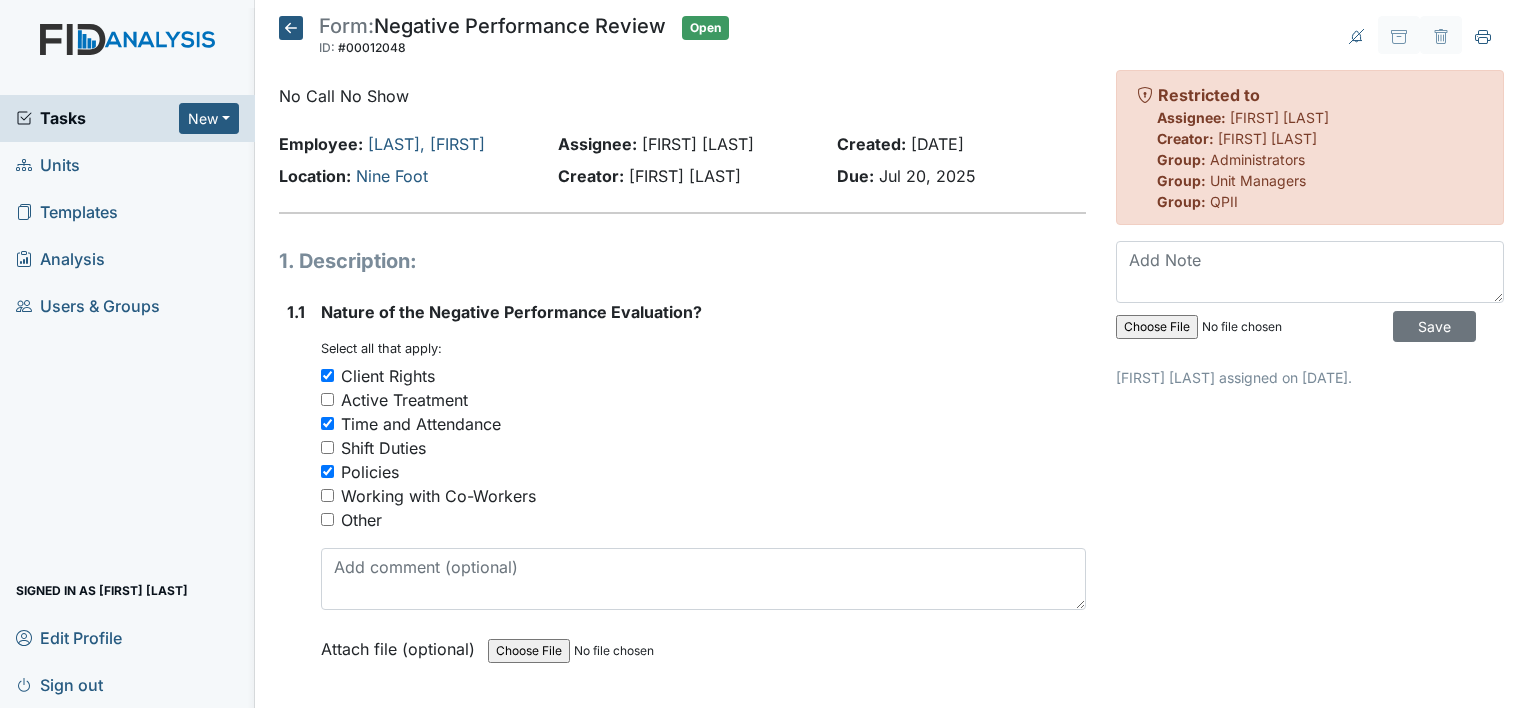 scroll, scrollTop: 0, scrollLeft: 0, axis: both 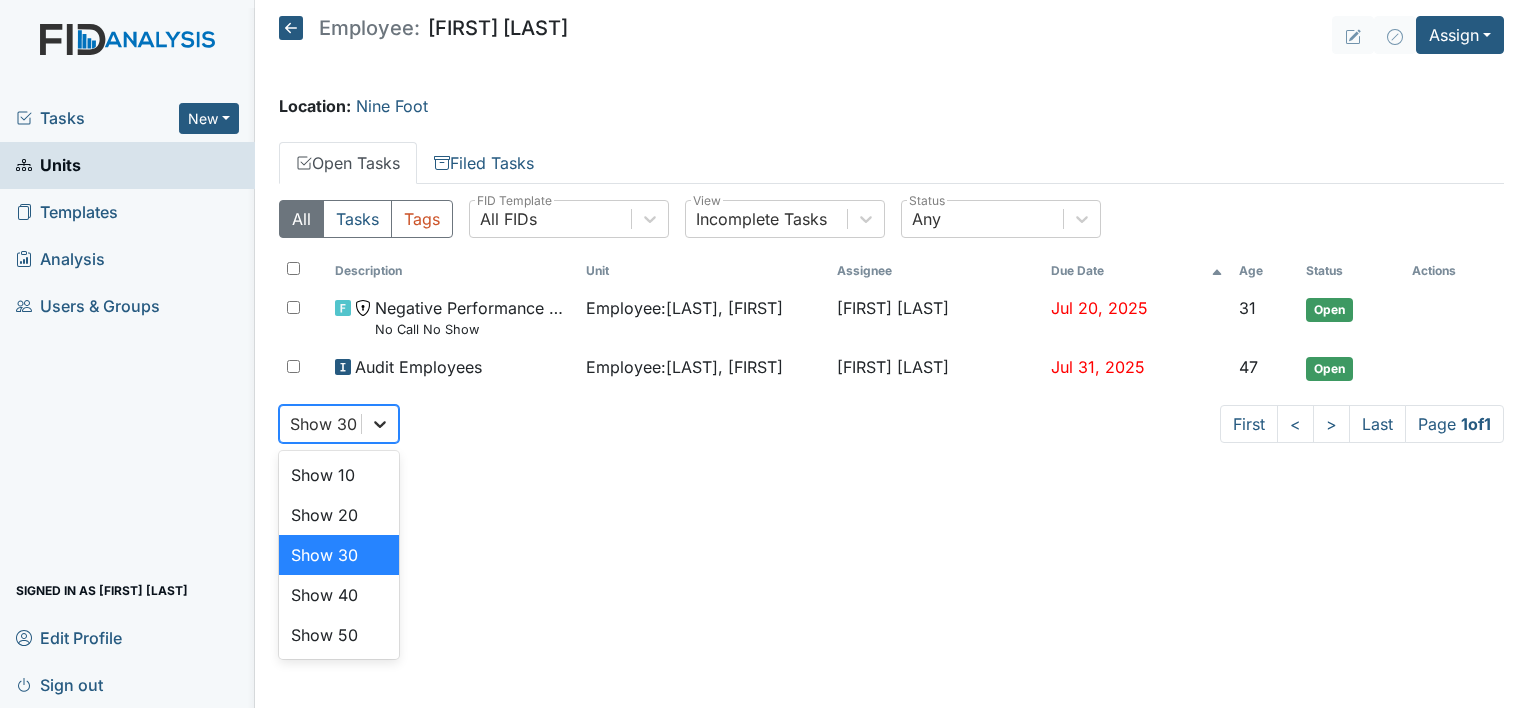 click 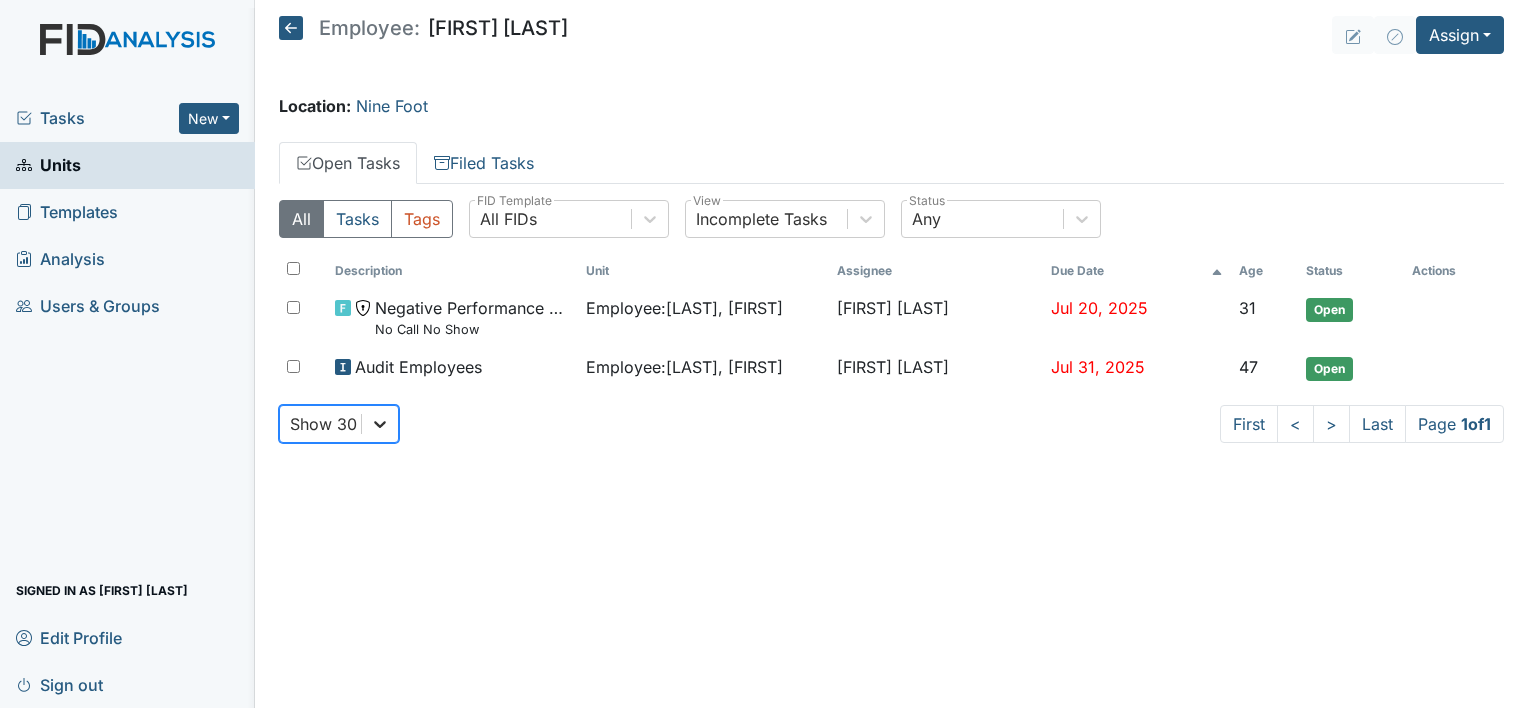 click 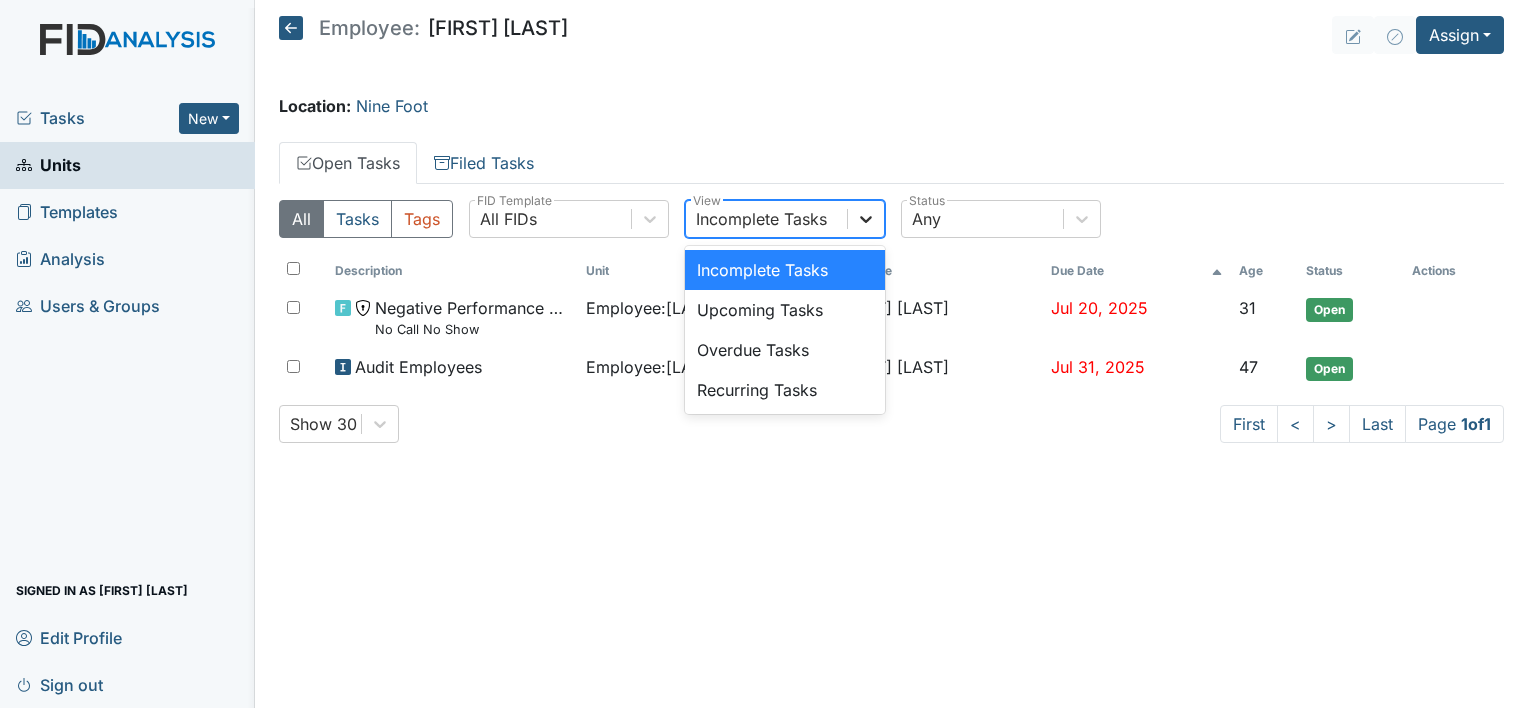 click 